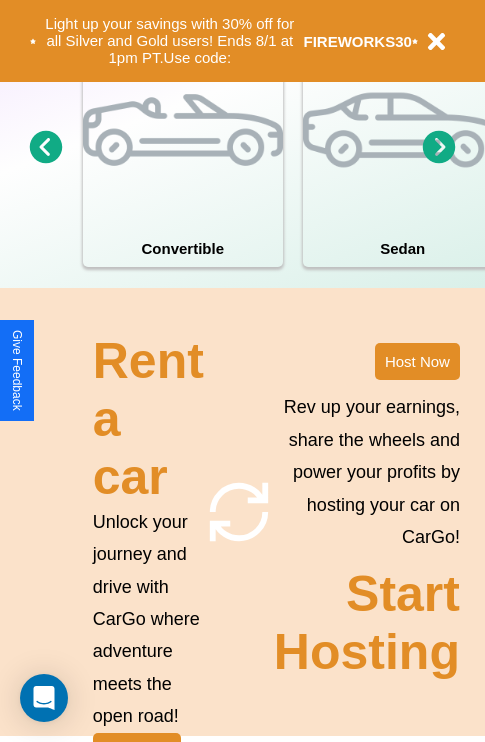 scroll, scrollTop: 1558, scrollLeft: 0, axis: vertical 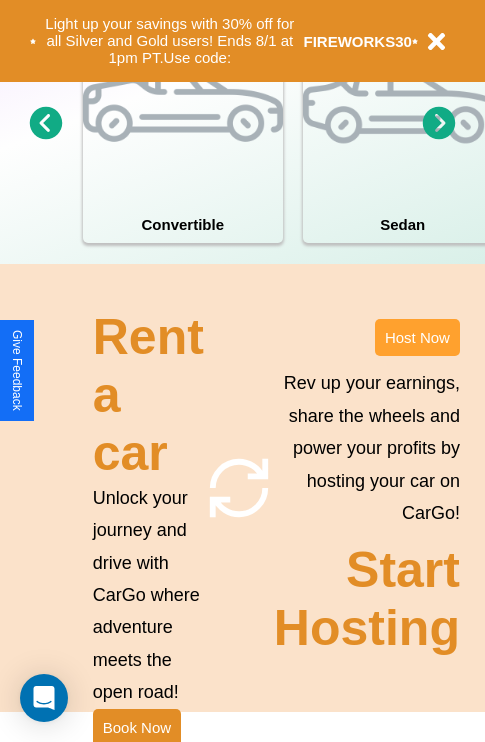 click on "Host Now" at bounding box center [417, 337] 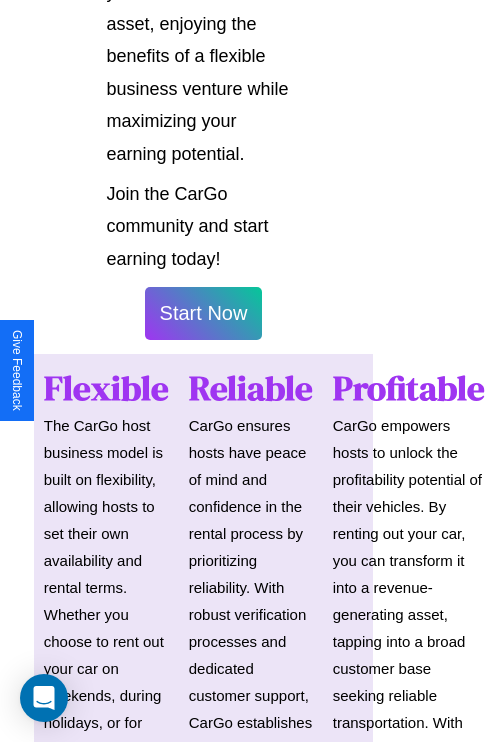 scroll, scrollTop: 1417, scrollLeft: 39, axis: both 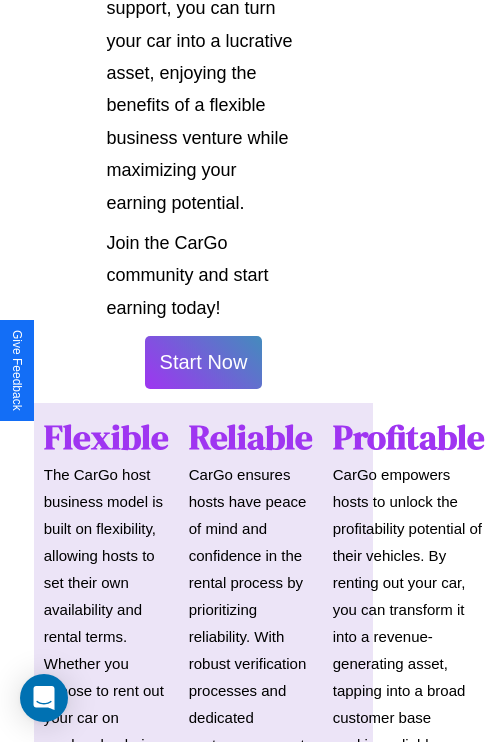 click on "Start Now" at bounding box center (204, 362) 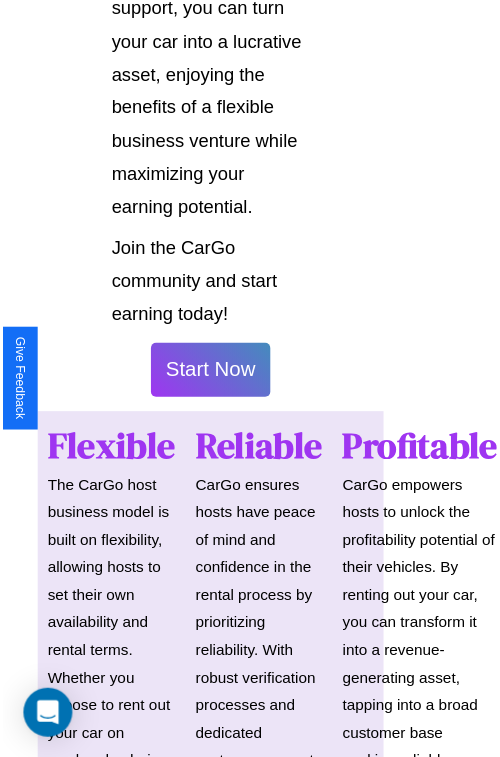 scroll, scrollTop: 1417, scrollLeft: 34, axis: both 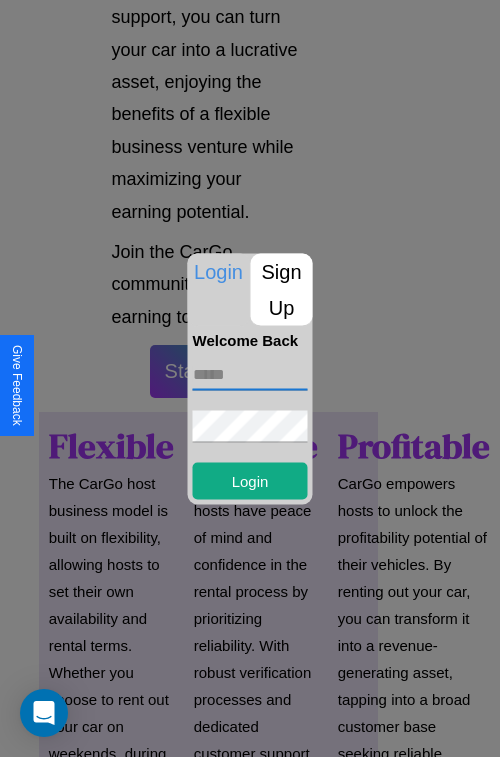click at bounding box center [250, 374] 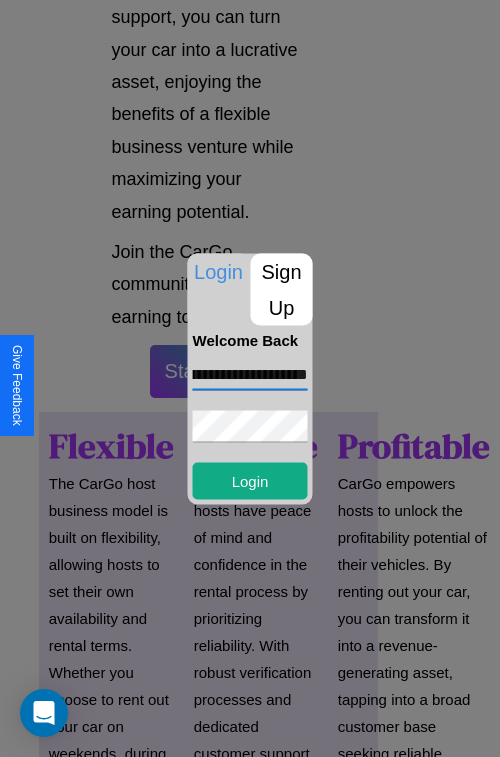 scroll, scrollTop: 0, scrollLeft: 77, axis: horizontal 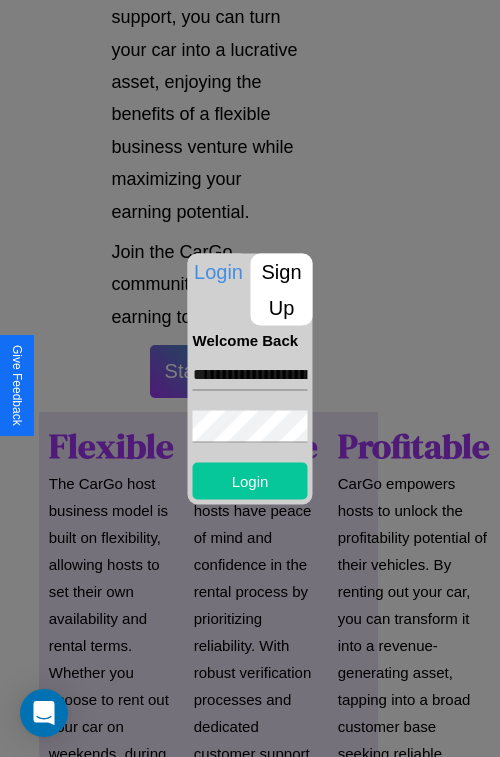 click on "Login" at bounding box center [250, 480] 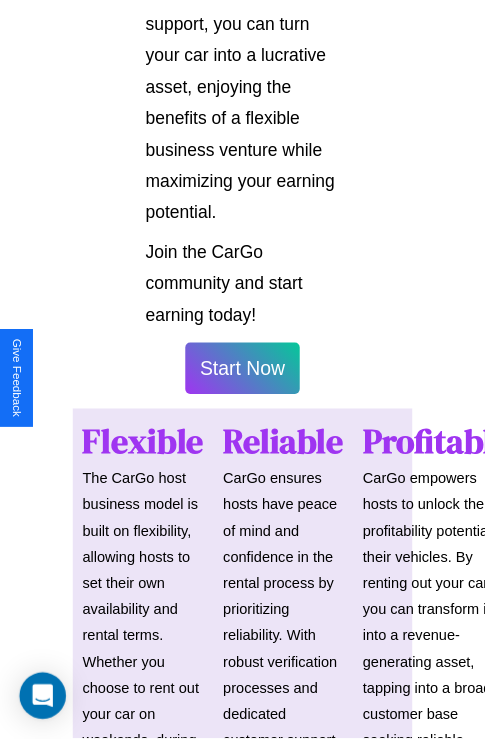 scroll, scrollTop: 1419, scrollLeft: 34, axis: both 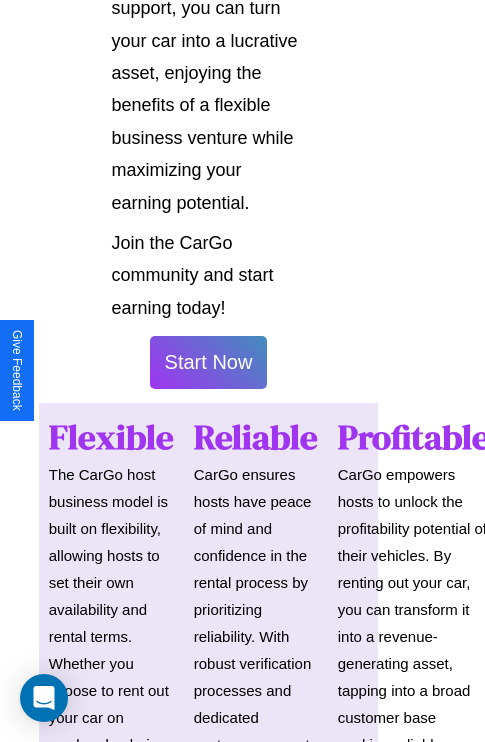 click on "Start Now" at bounding box center [209, 362] 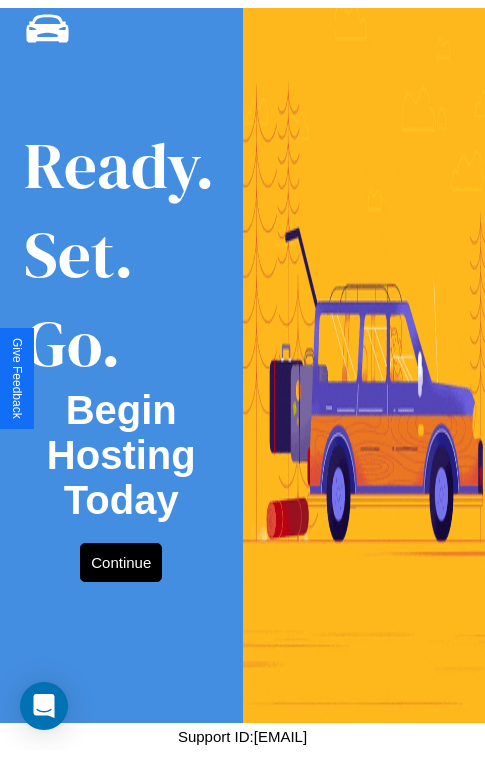 scroll, scrollTop: 0, scrollLeft: 0, axis: both 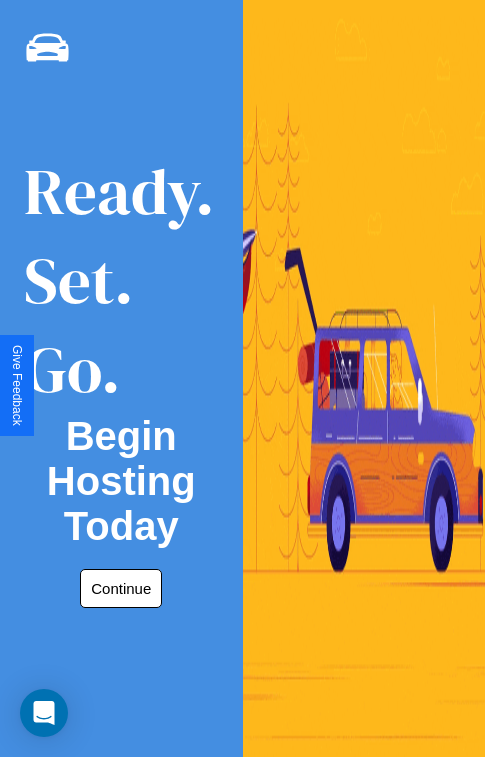 click on "Continue" at bounding box center [121, 588] 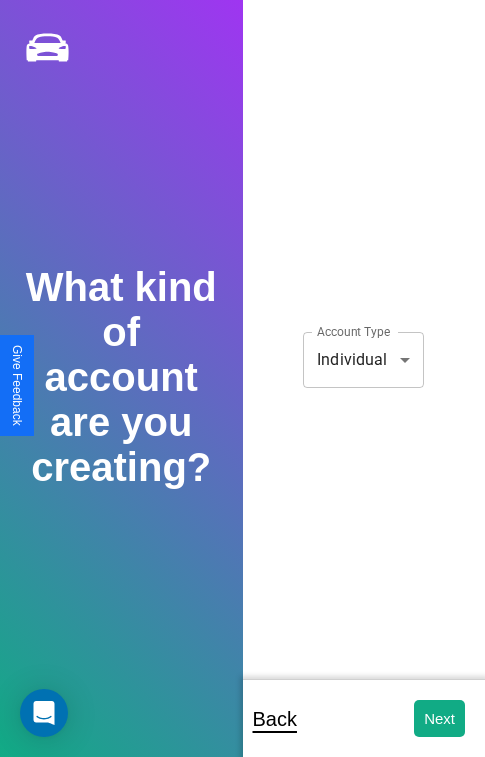 click on "**********" at bounding box center (242, 392) 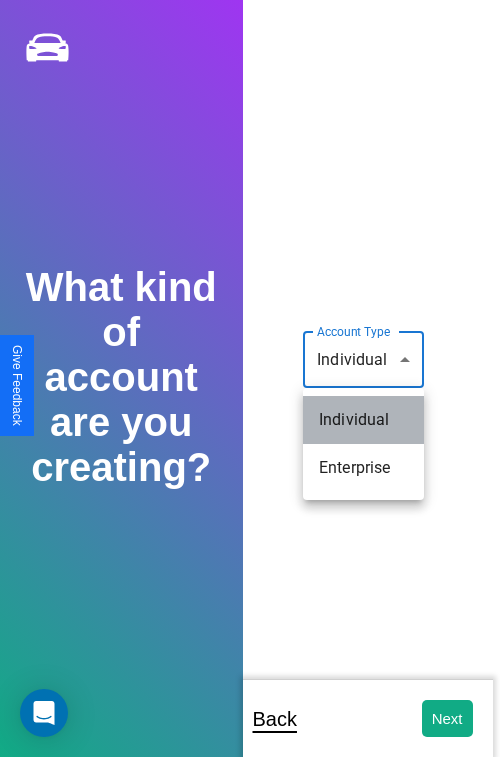 click on "Individual" at bounding box center (363, 420) 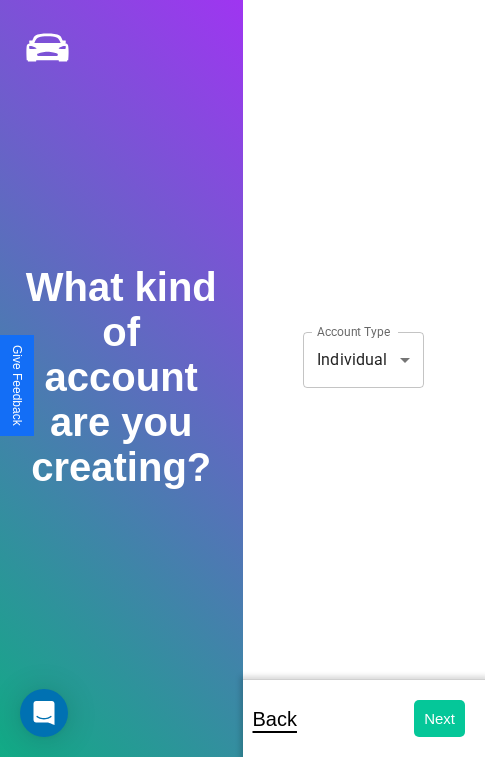 click on "Next" at bounding box center (439, 718) 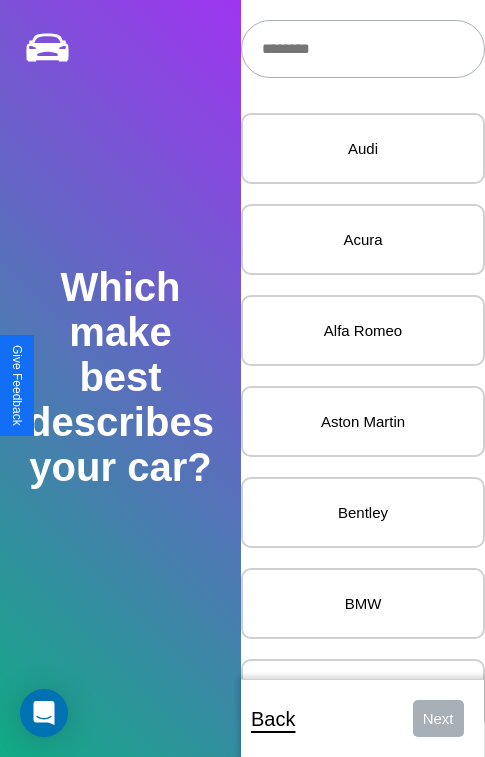 scroll, scrollTop: 27, scrollLeft: 0, axis: vertical 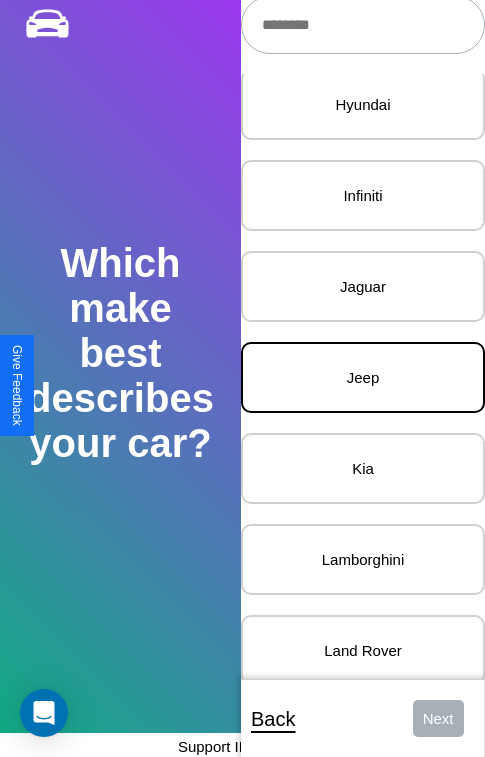 click on "Jeep" at bounding box center [363, 377] 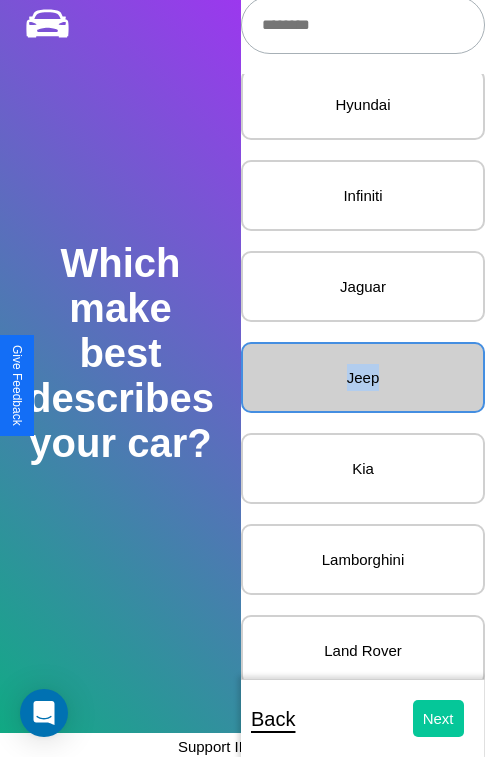 click on "Next" at bounding box center (438, 718) 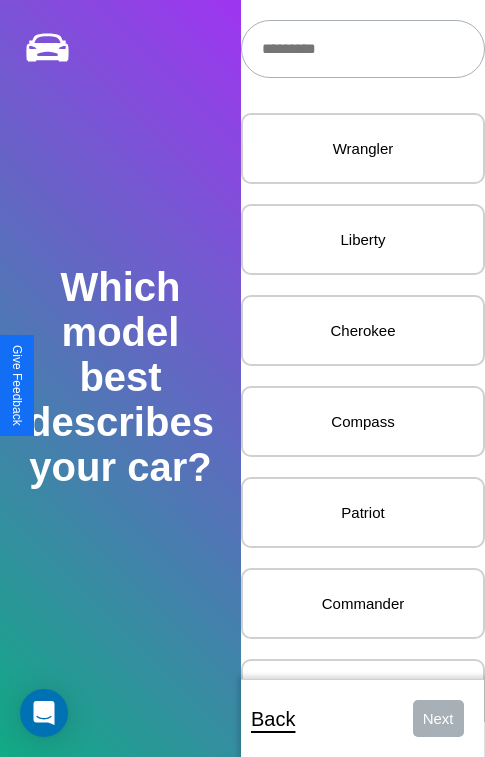 scroll, scrollTop: 24, scrollLeft: 0, axis: vertical 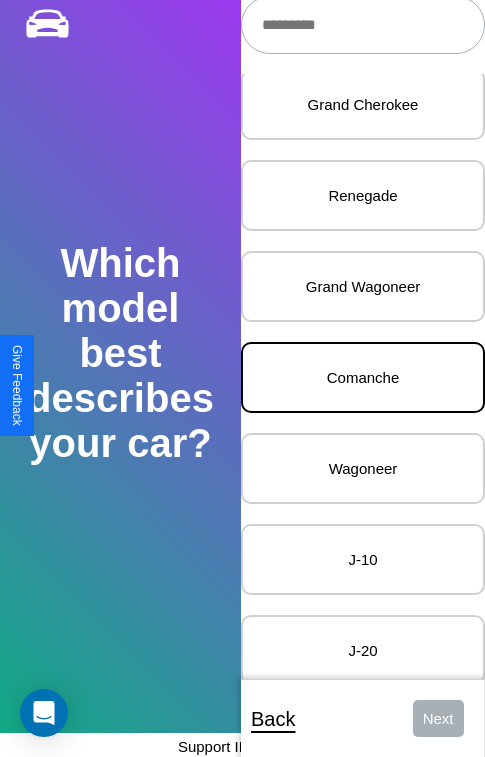 click on "Comanche" at bounding box center (363, 377) 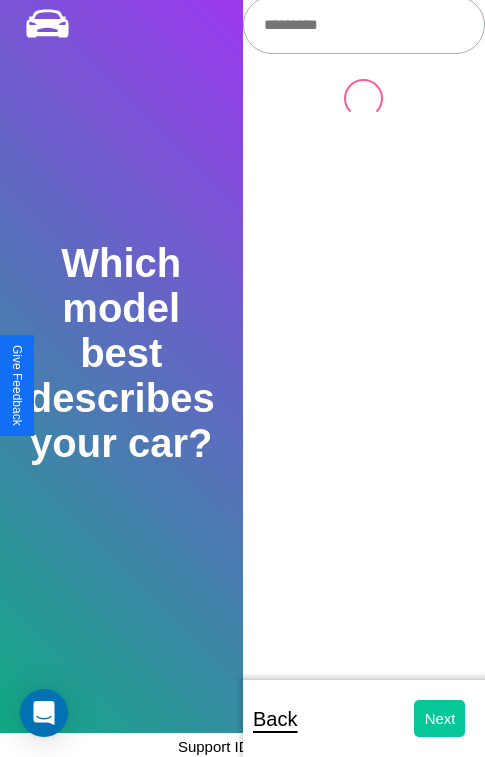 scroll, scrollTop: 0, scrollLeft: 0, axis: both 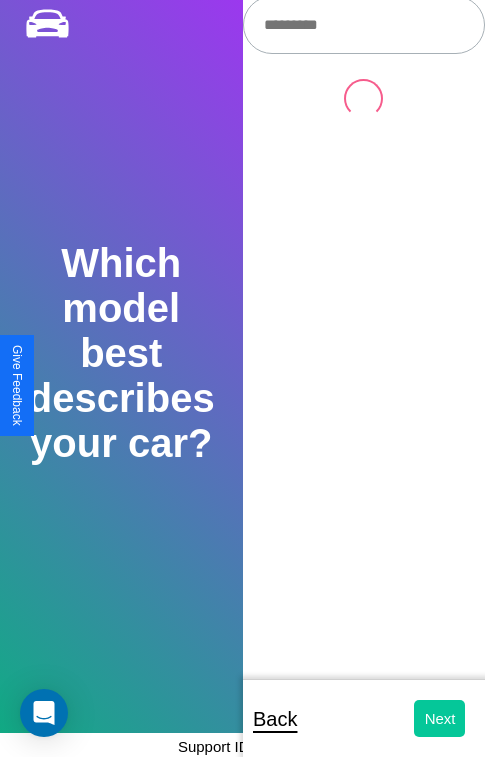 click on "Next" at bounding box center [439, 718] 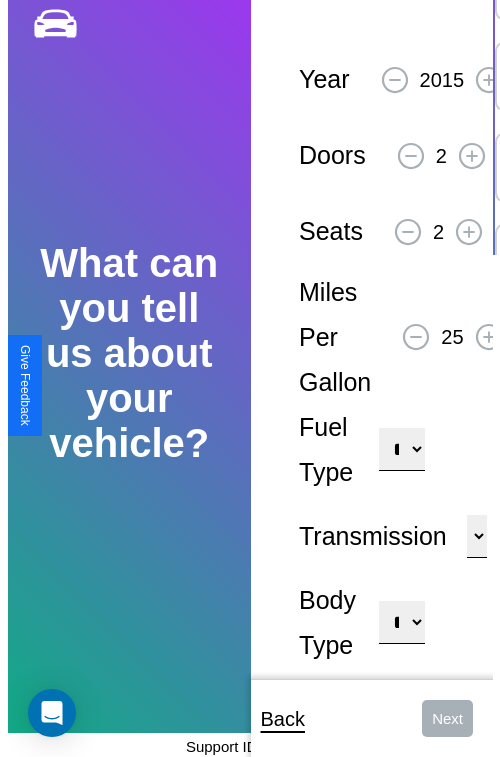 scroll, scrollTop: 0, scrollLeft: 0, axis: both 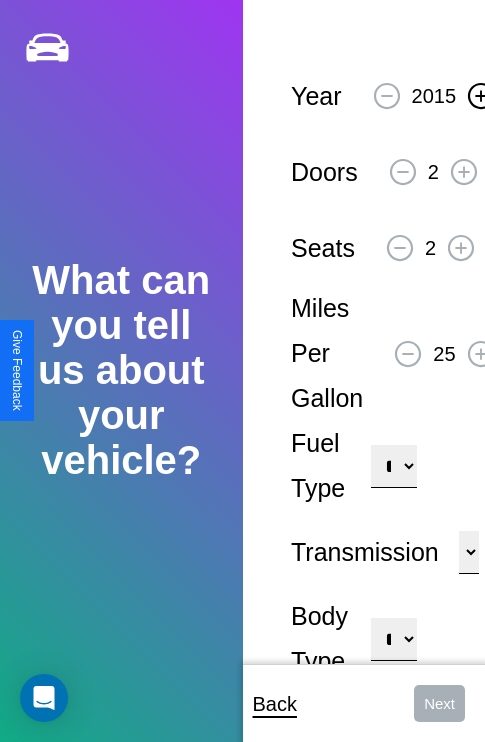 click 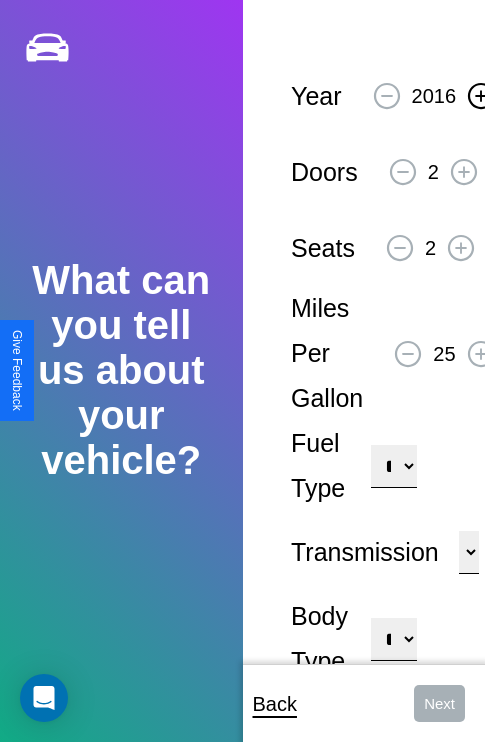click 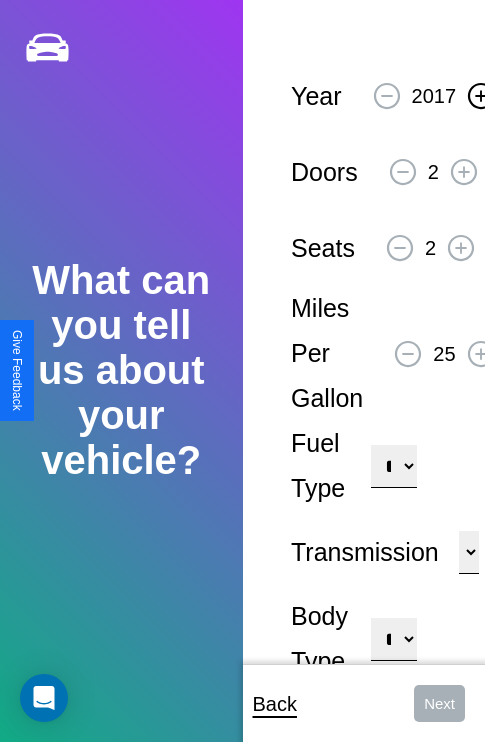 click 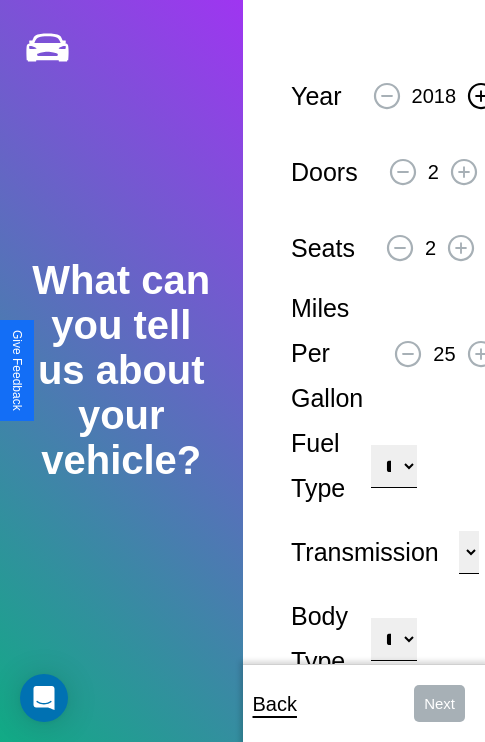 click 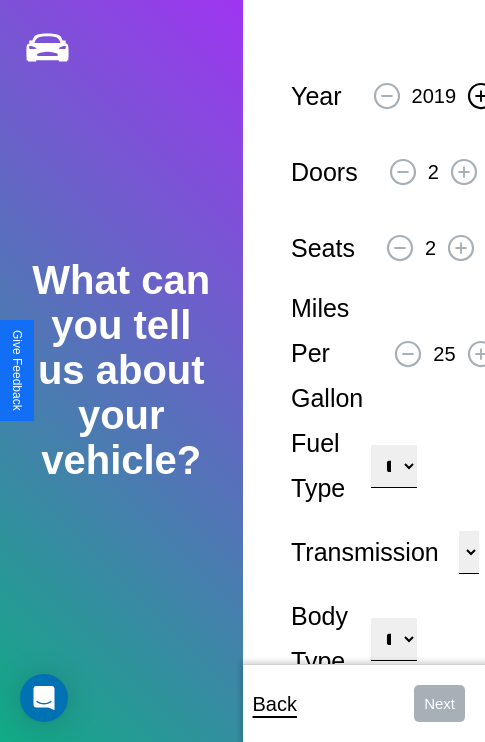 click 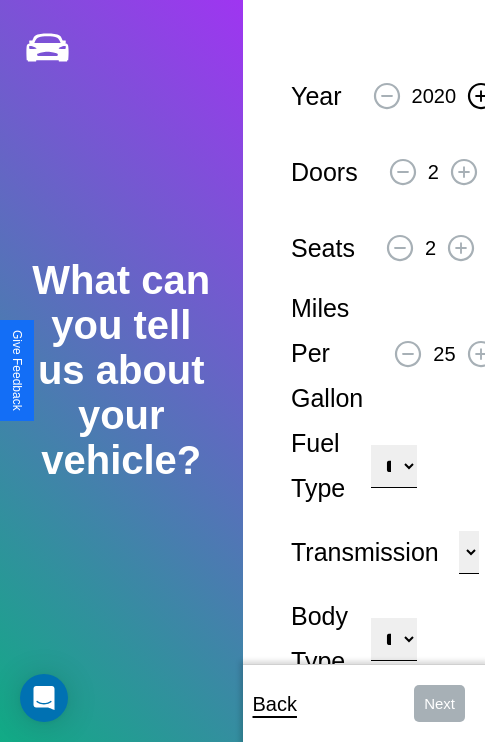 click 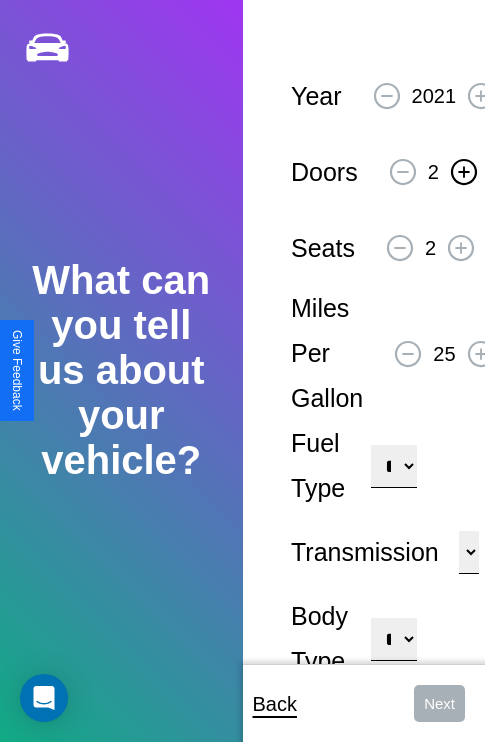 click 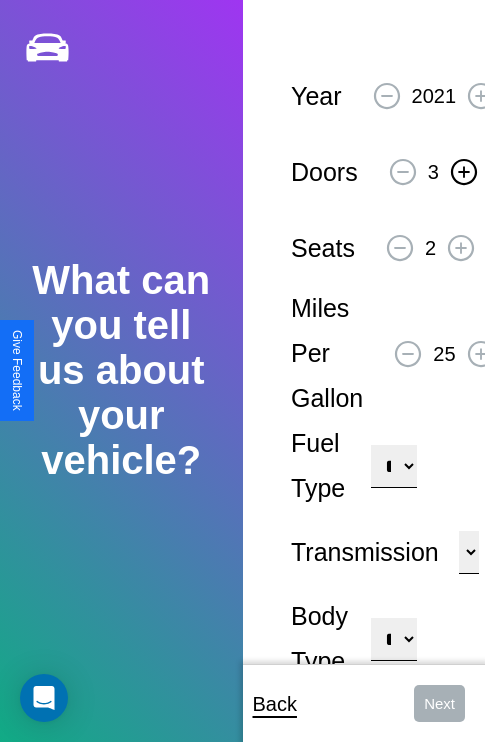 click 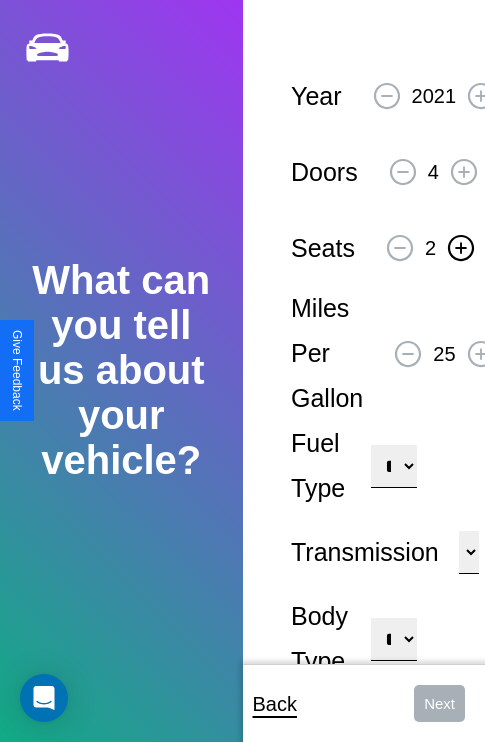 click 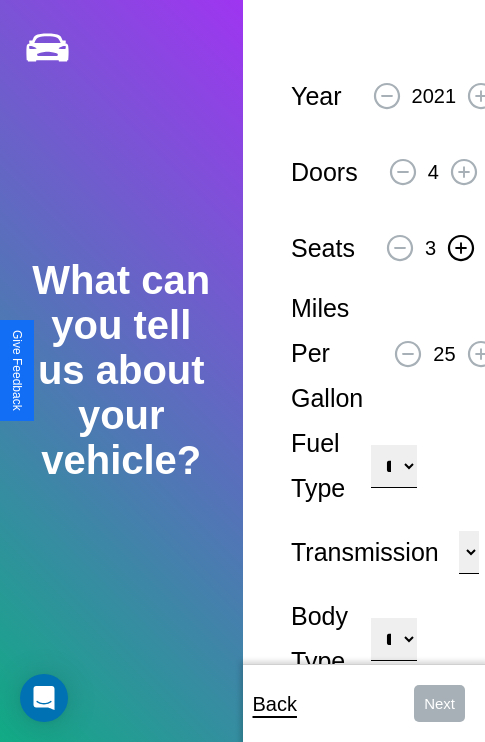 click 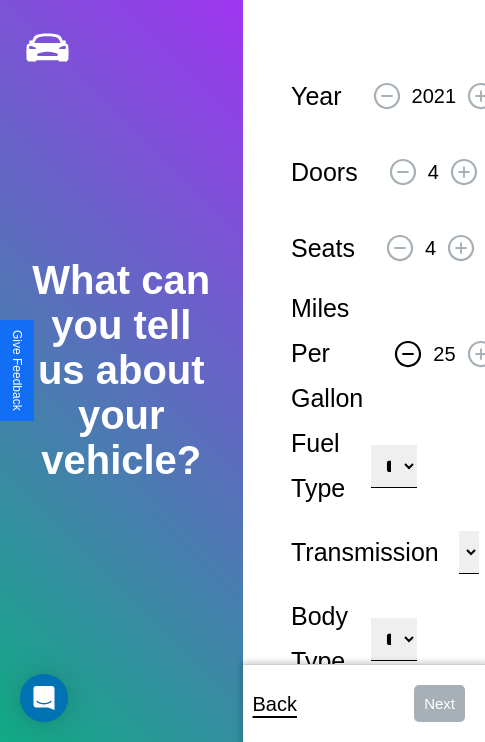 click 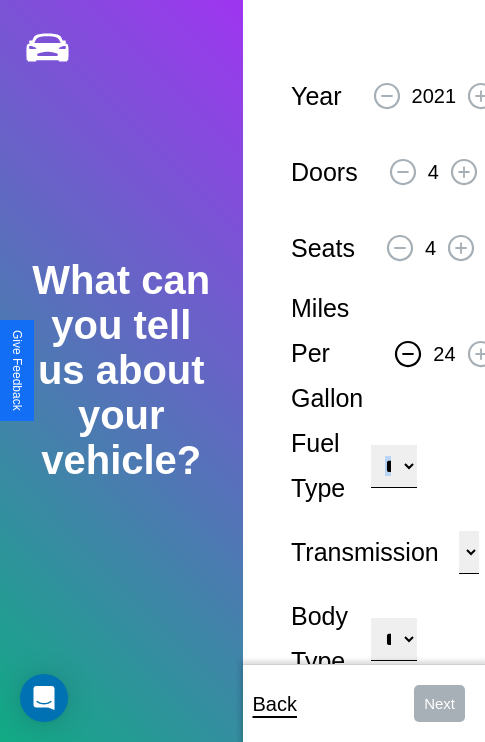 click on "**********" at bounding box center [393, 466] 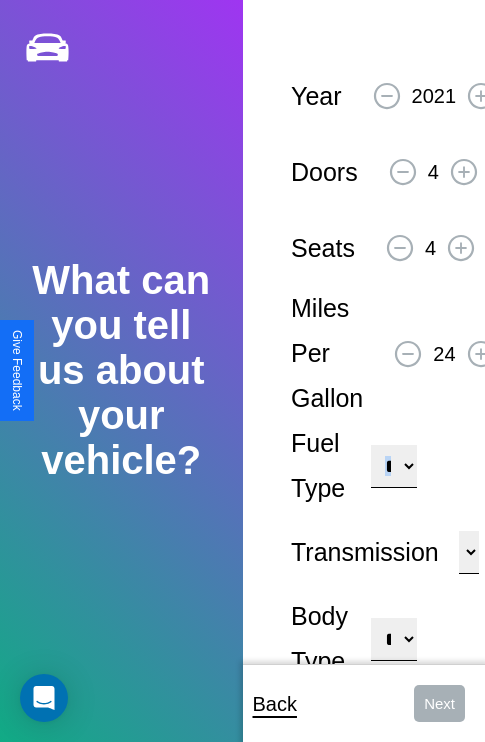 select on "********" 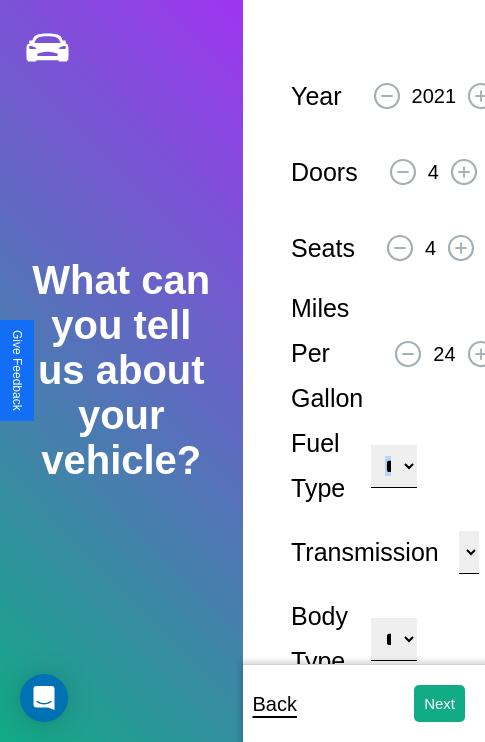 click on "**********" at bounding box center (393, 639) 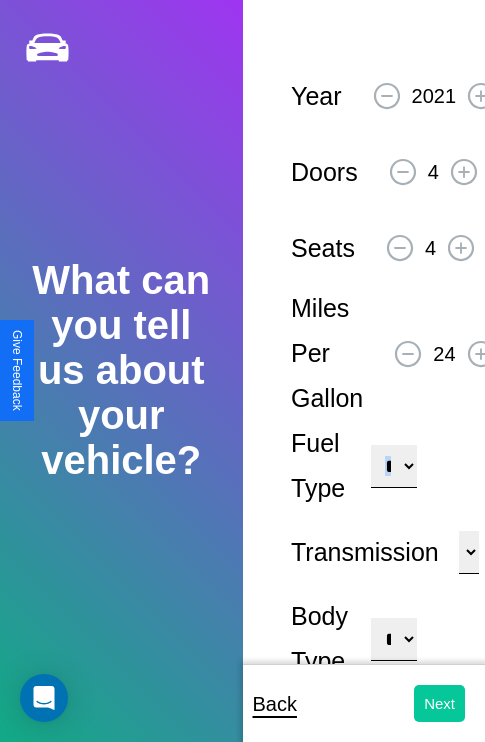 click on "Next" at bounding box center [439, 703] 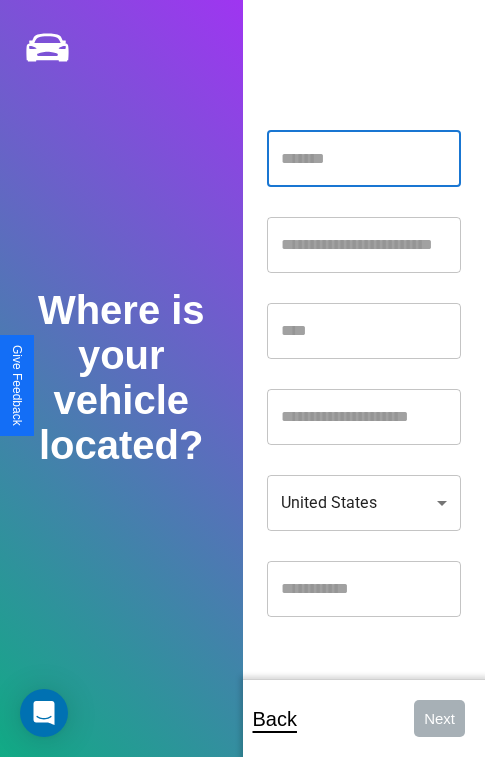 click at bounding box center (364, 159) 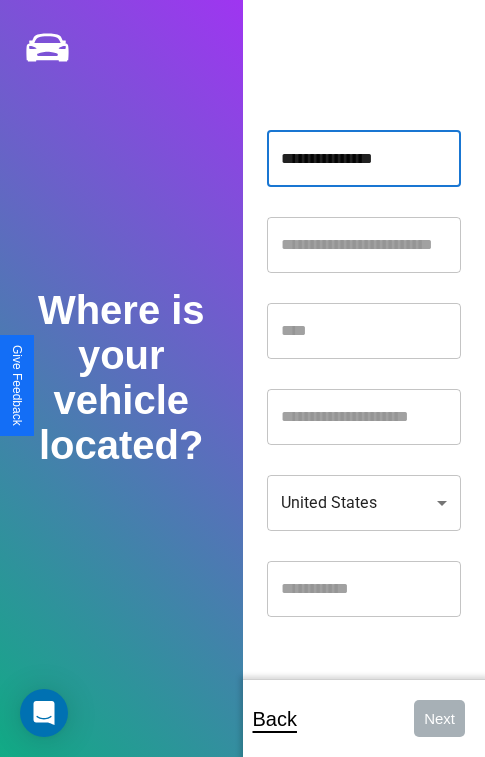 type on "**********" 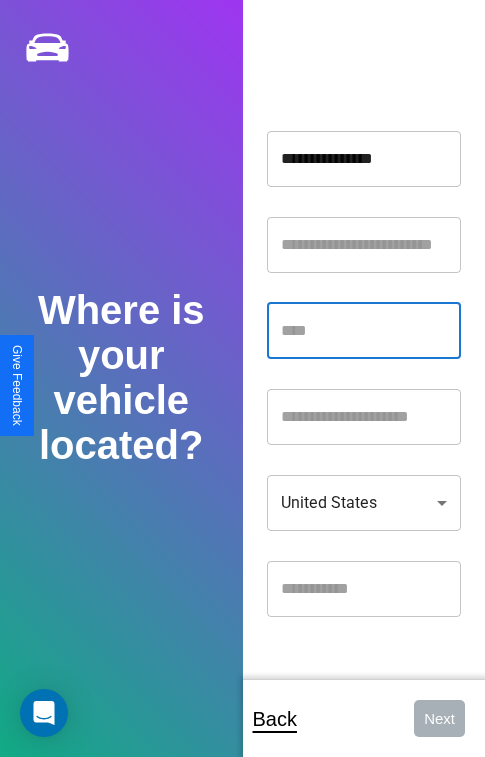 click at bounding box center (364, 331) 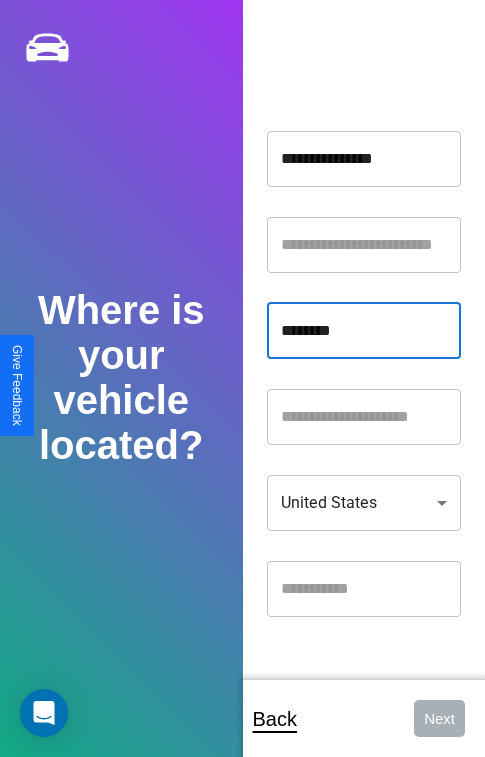 type on "********" 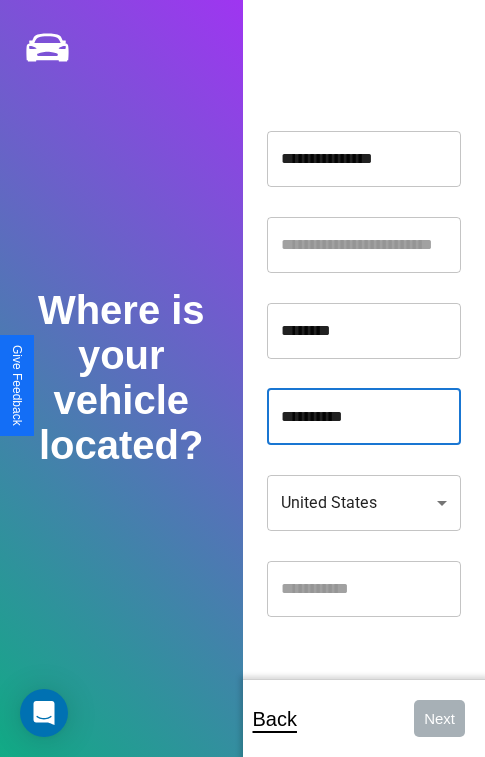 type on "**********" 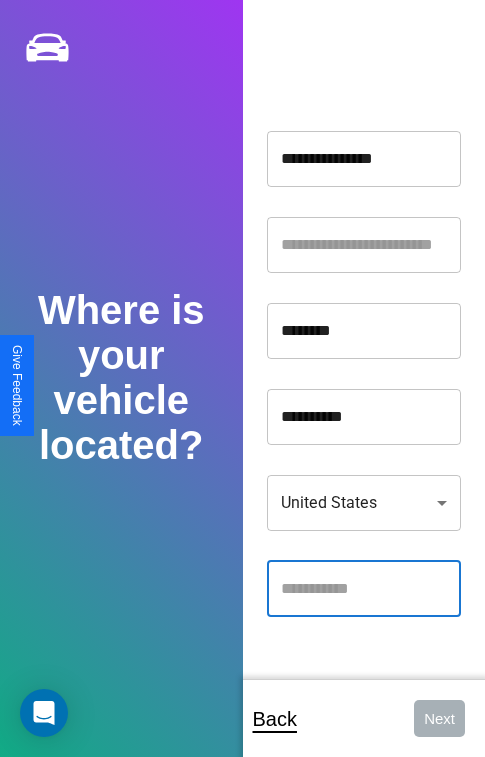 click at bounding box center [364, 589] 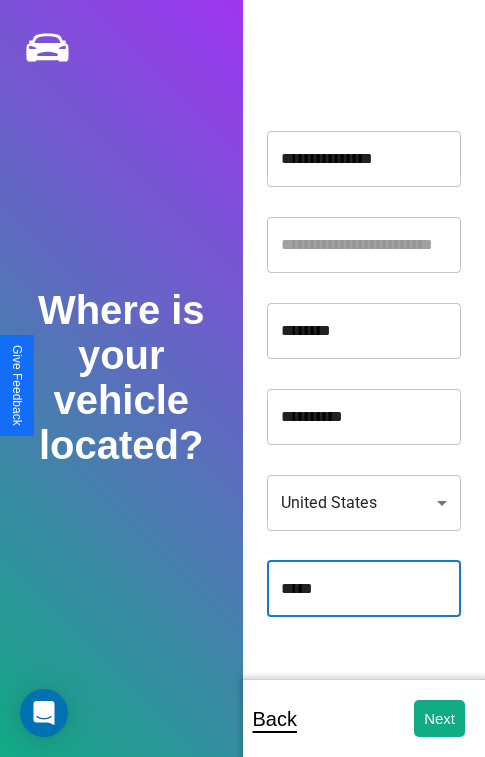 type on "*****" 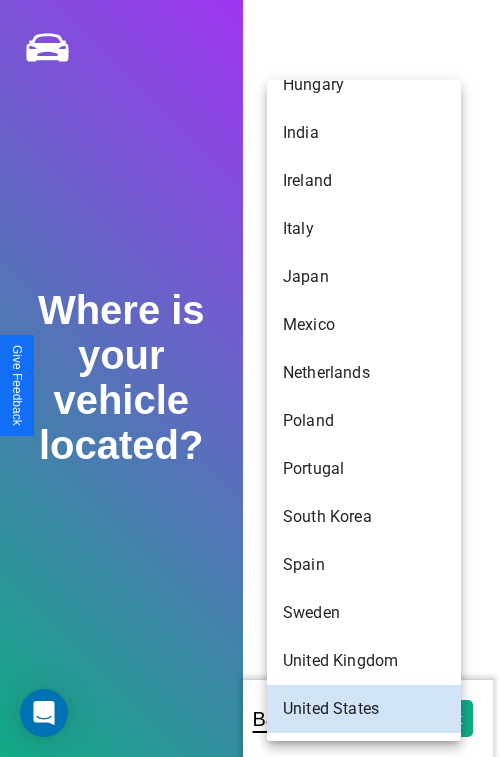 click on "Australia" at bounding box center (364, -299) 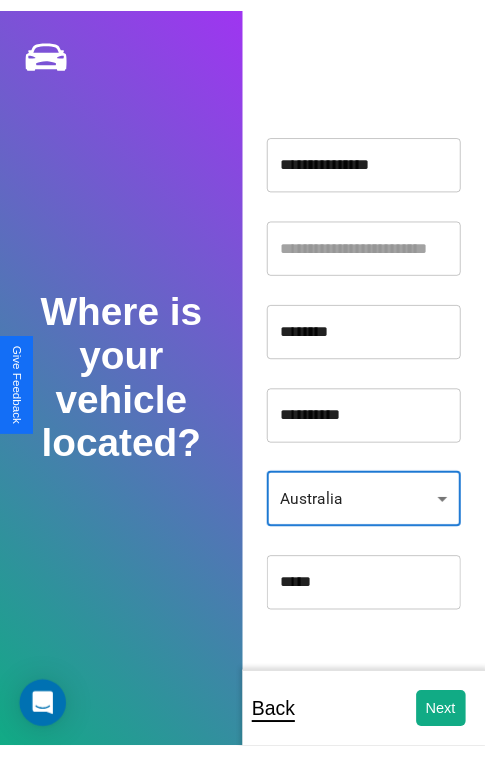 scroll, scrollTop: 56, scrollLeft: 0, axis: vertical 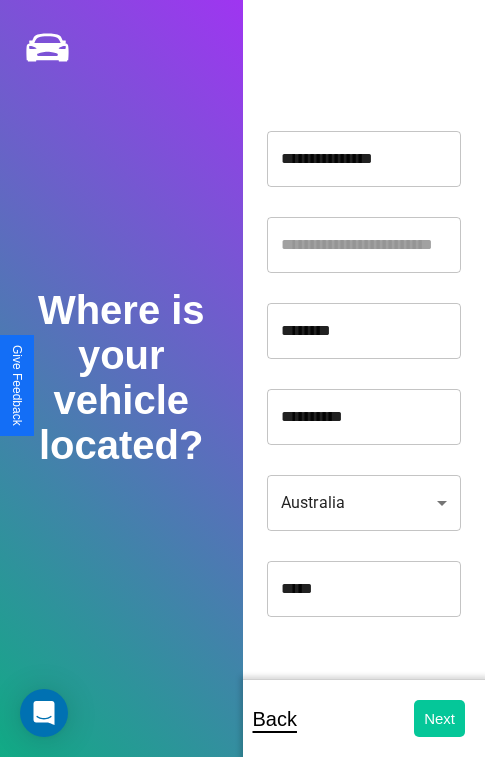 click on "Next" at bounding box center (439, 718) 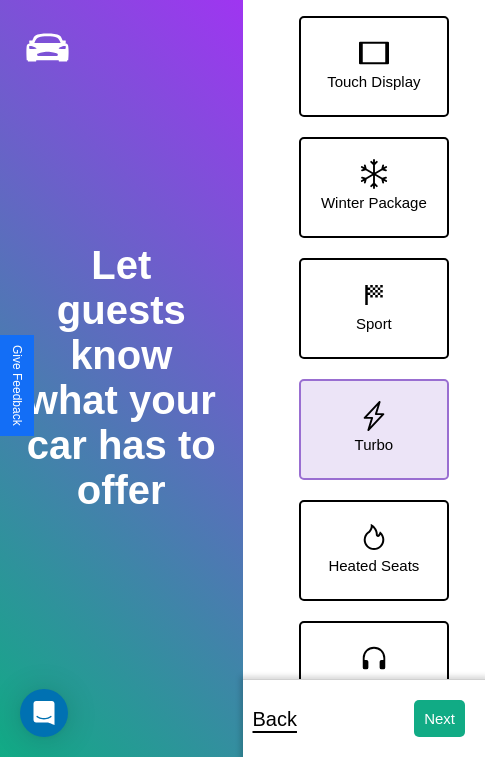 click 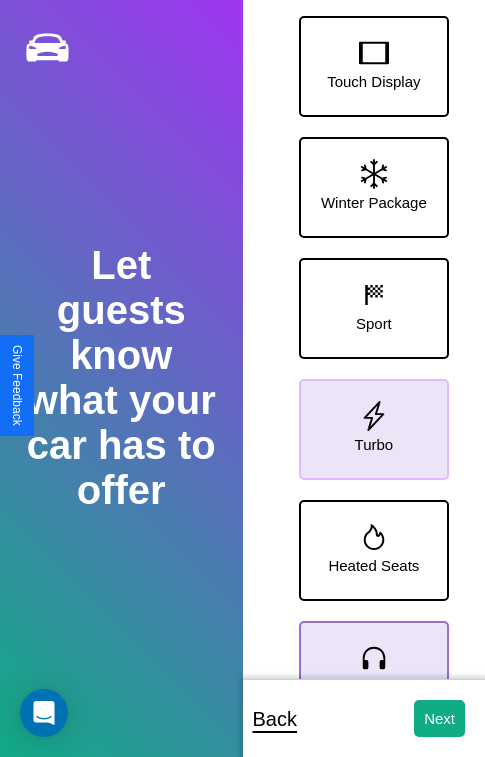 click 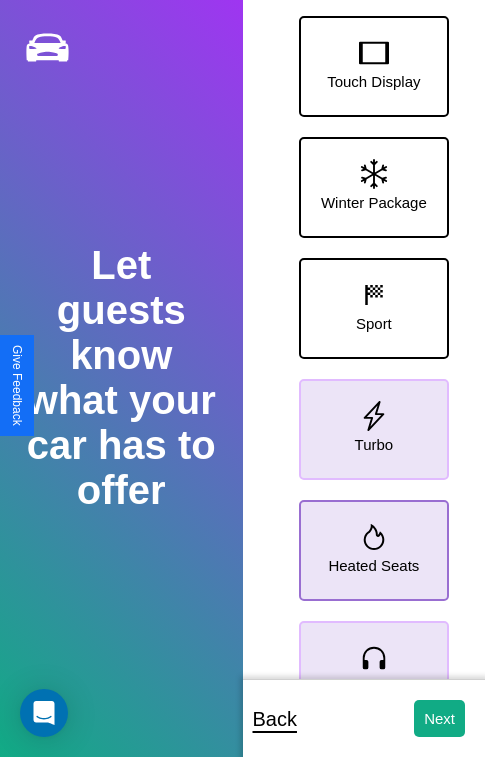 click 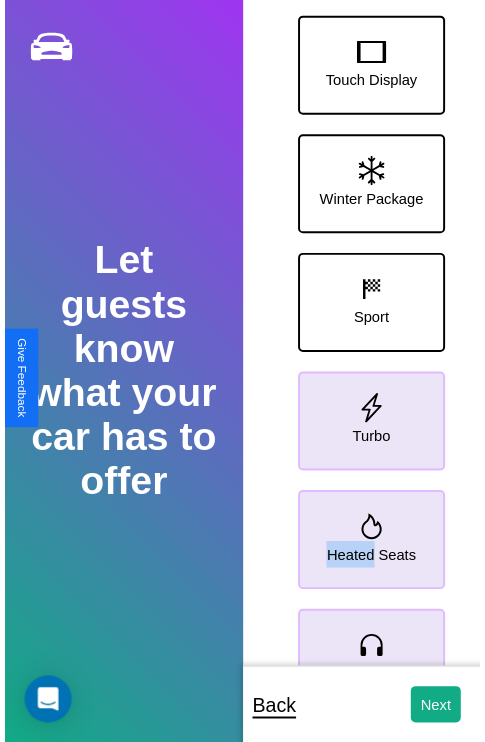 scroll, scrollTop: 249, scrollLeft: 0, axis: vertical 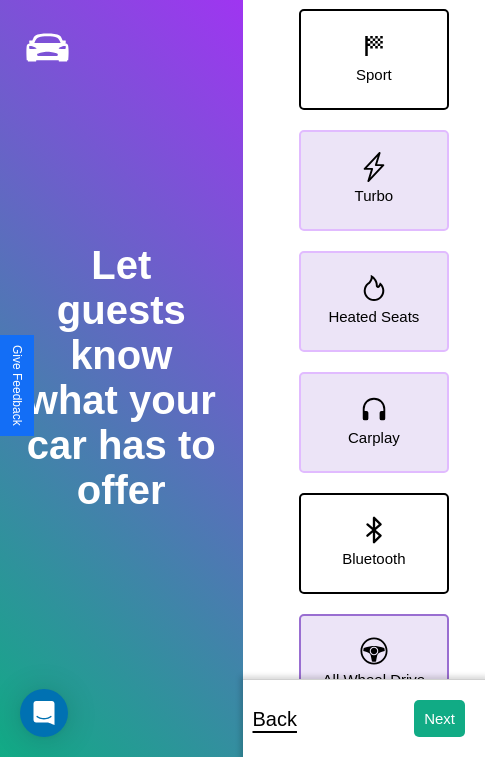 click 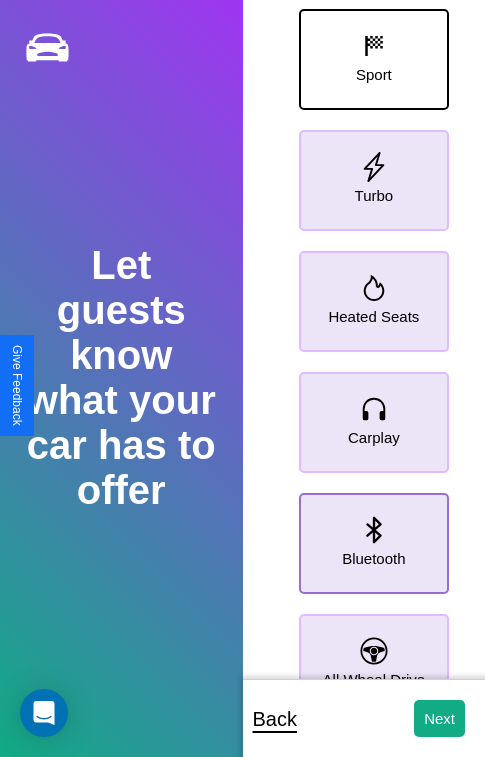 click 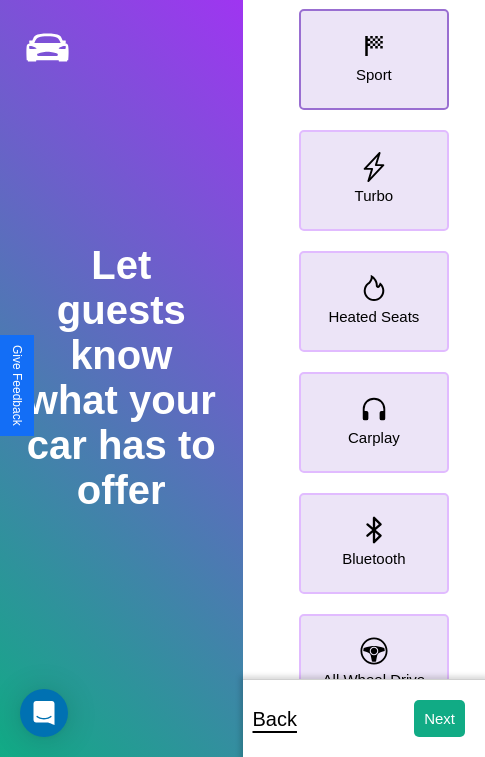 click 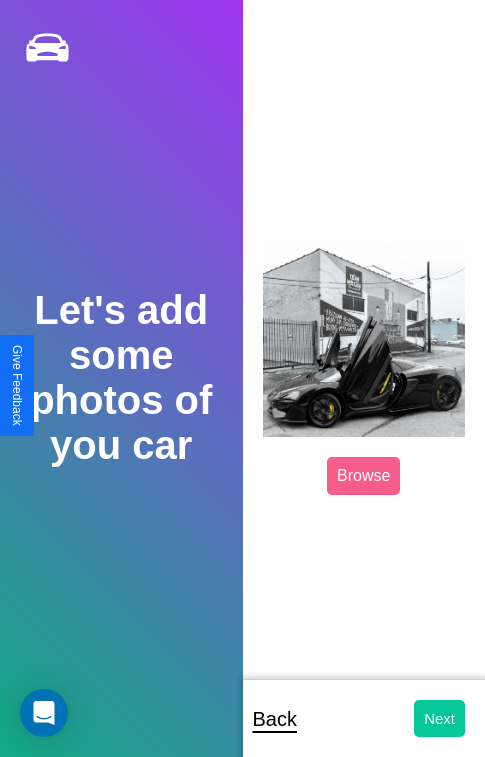 click on "Next" at bounding box center [439, 718] 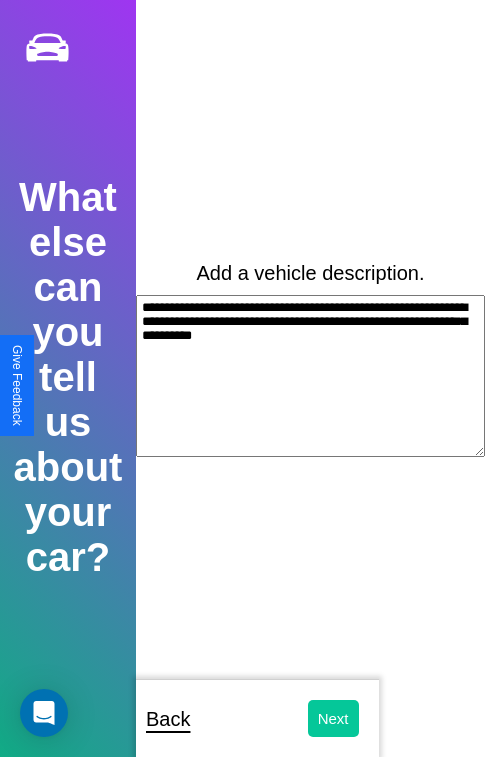 type on "**********" 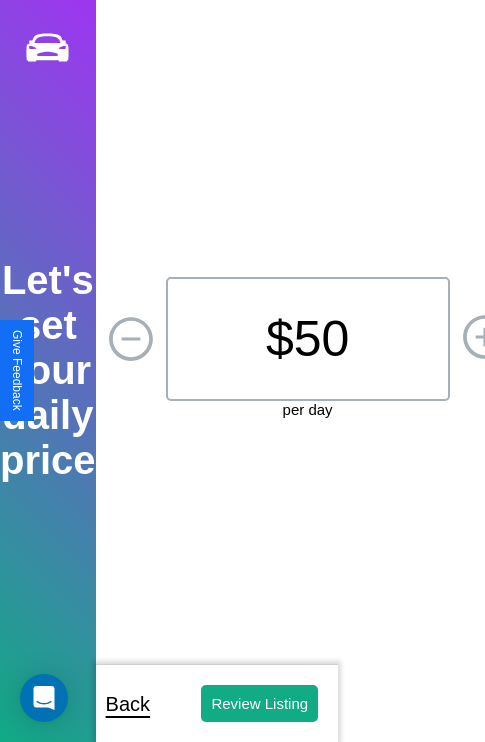 click on "$ 50" at bounding box center (308, 339) 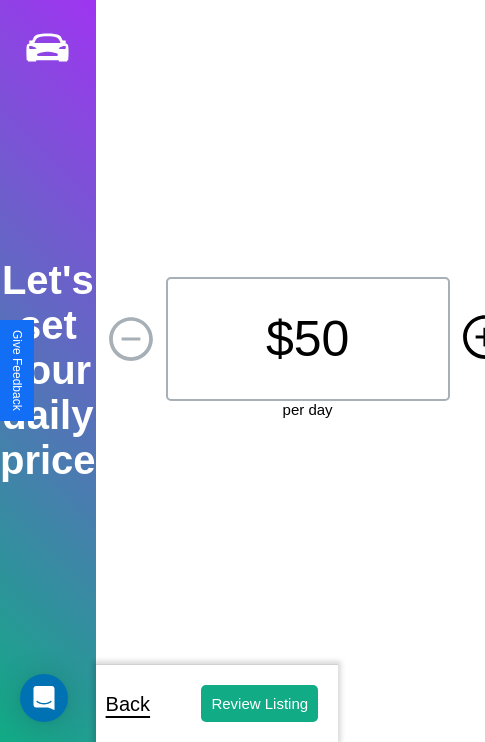 click 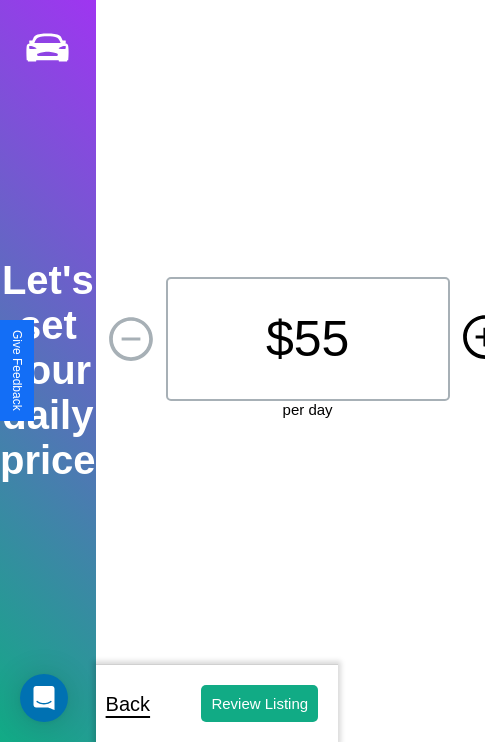 click 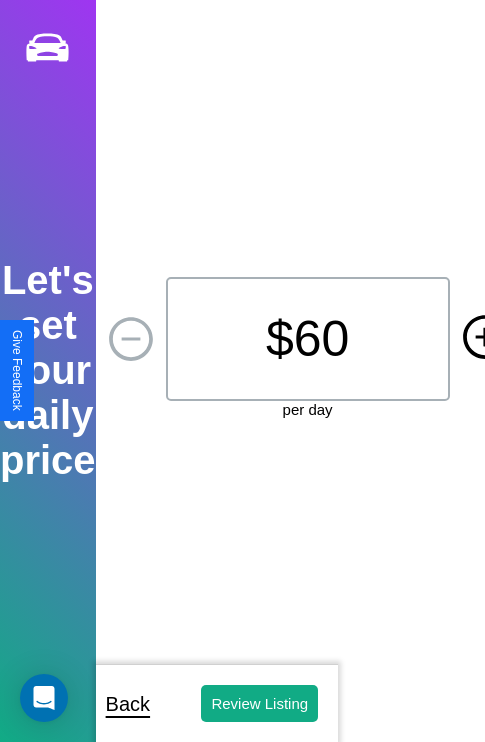 click 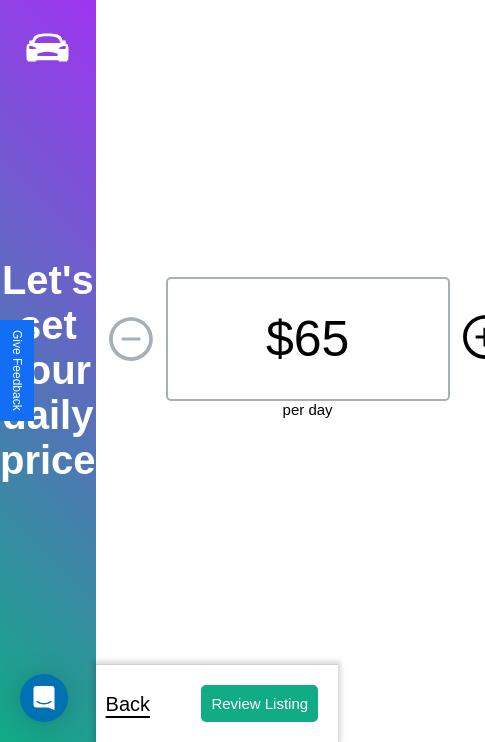 click 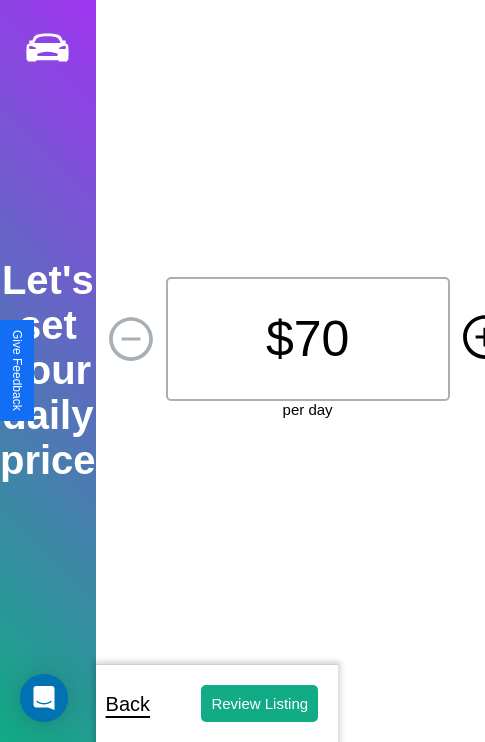 click 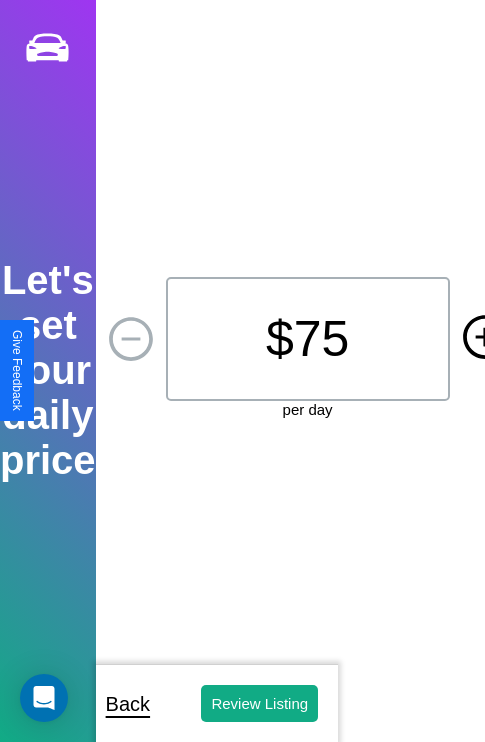 click 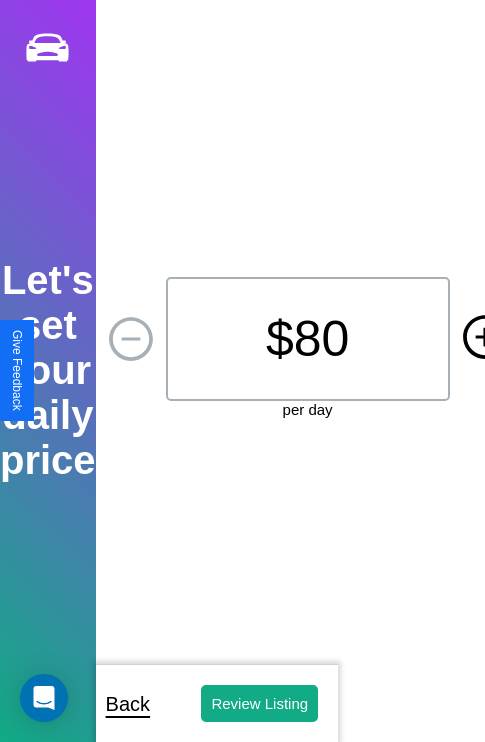 click 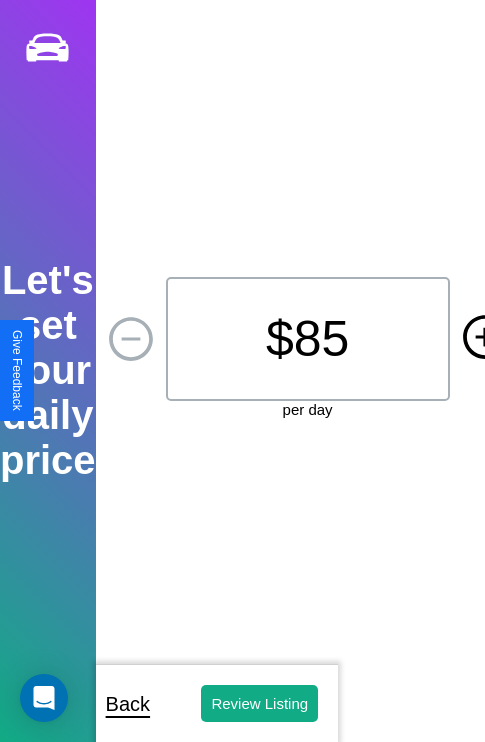 click 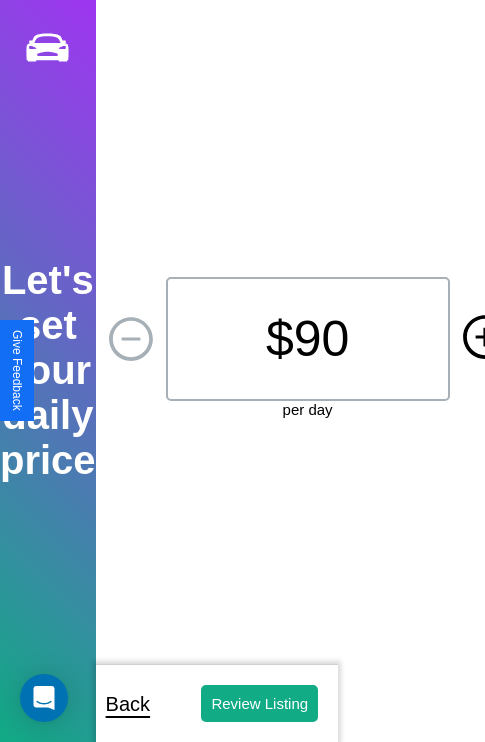 click 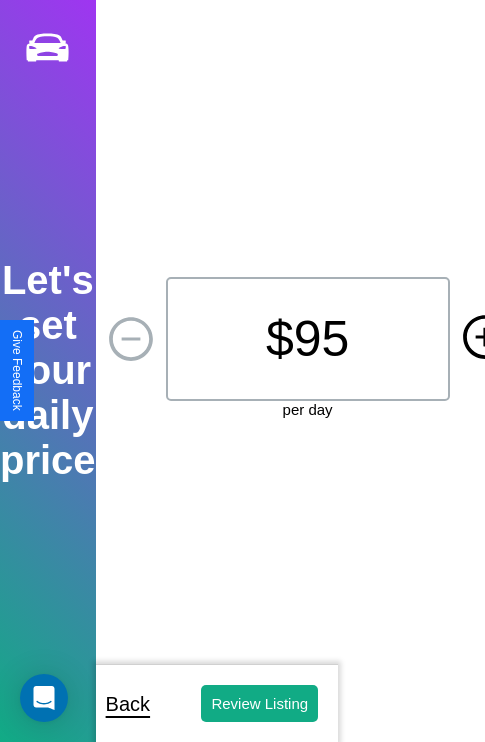 click 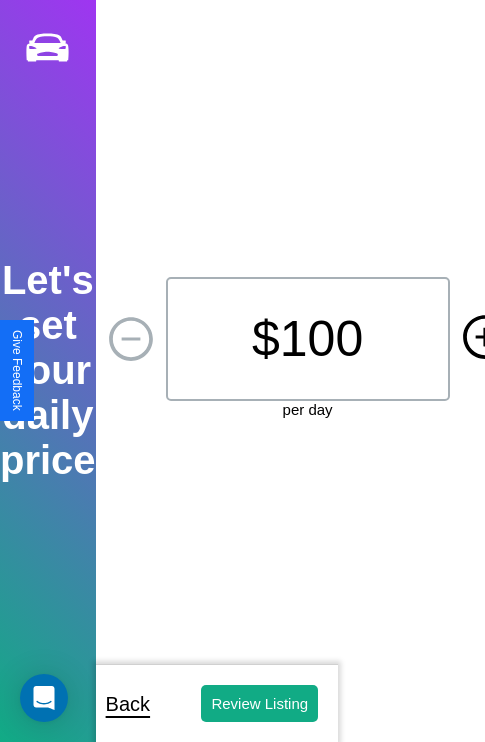 click 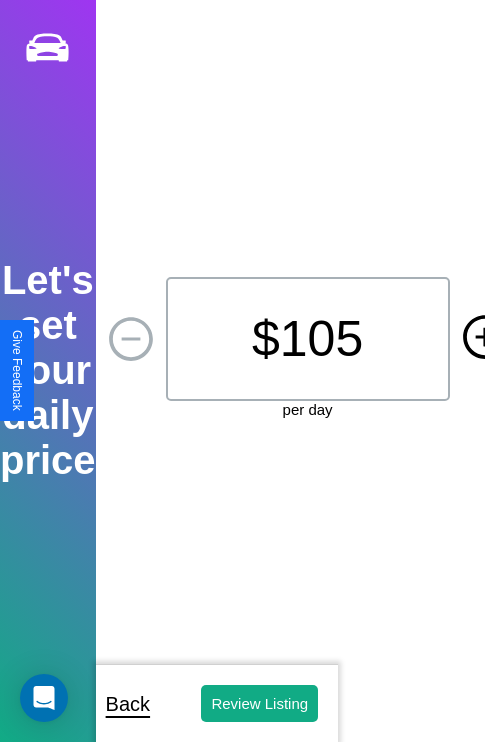 click 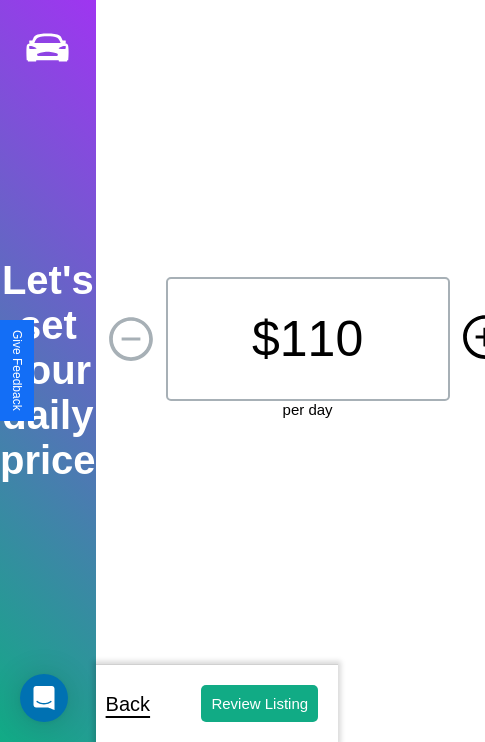 click 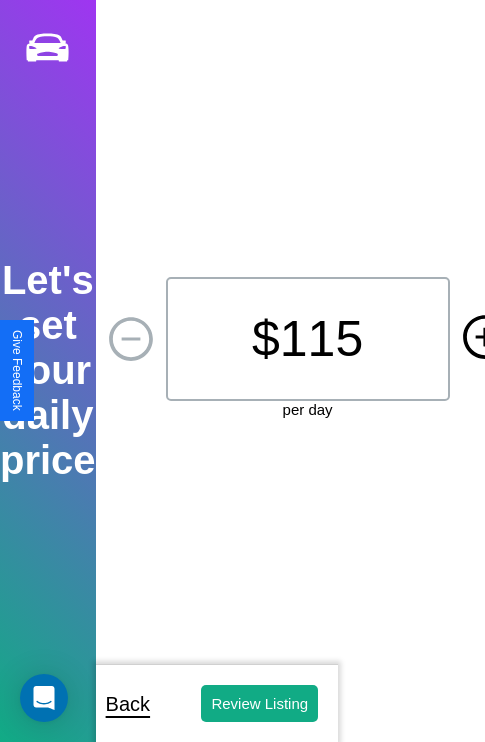 click 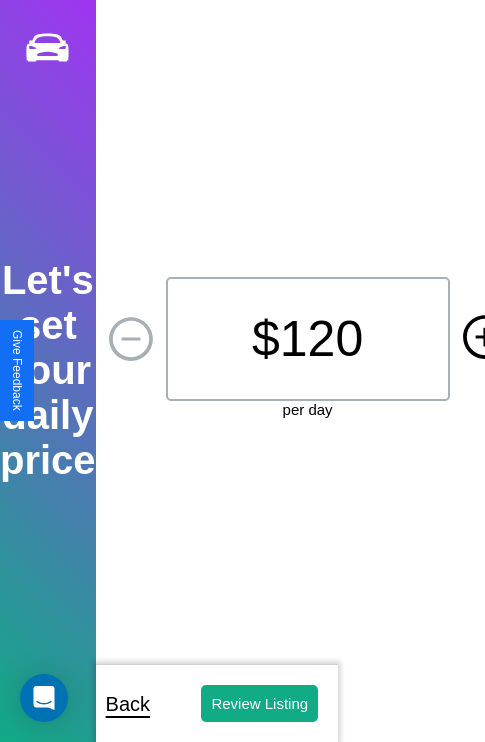 click 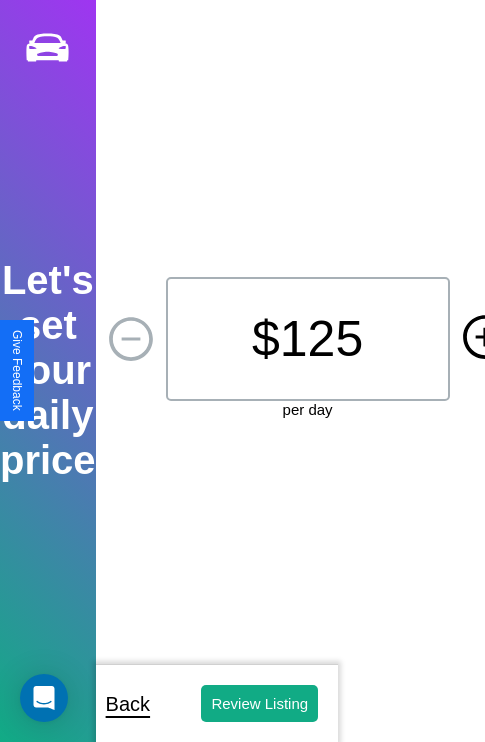 click 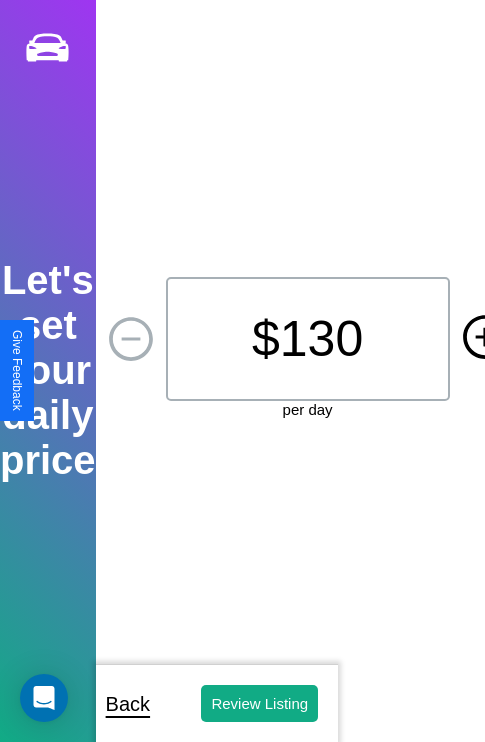 click 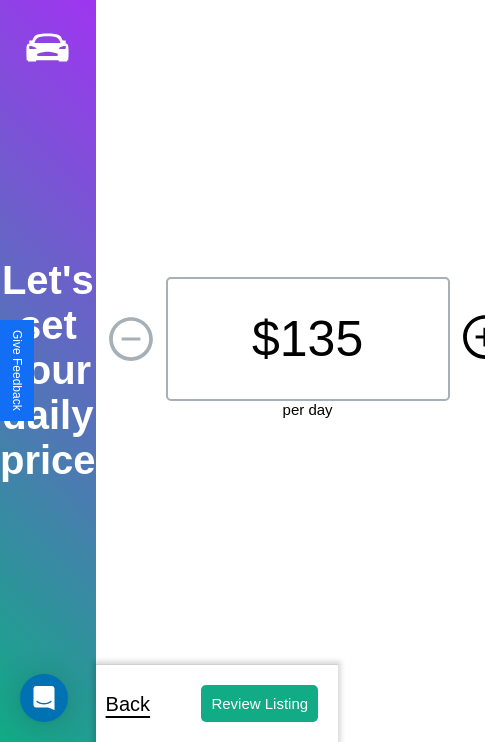 click 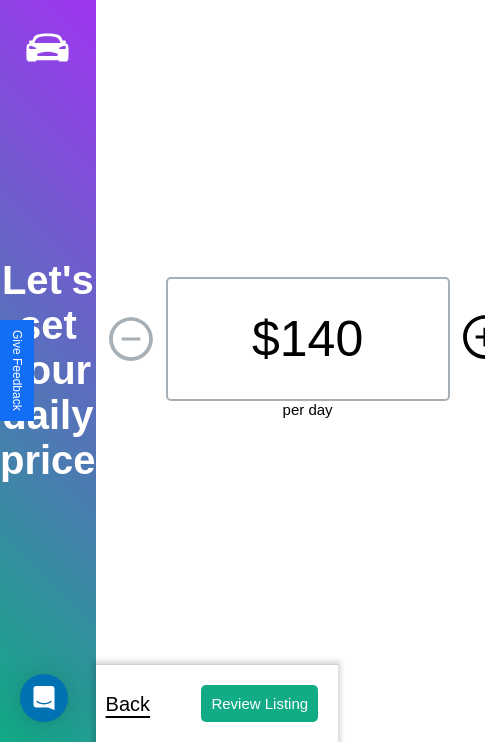 click 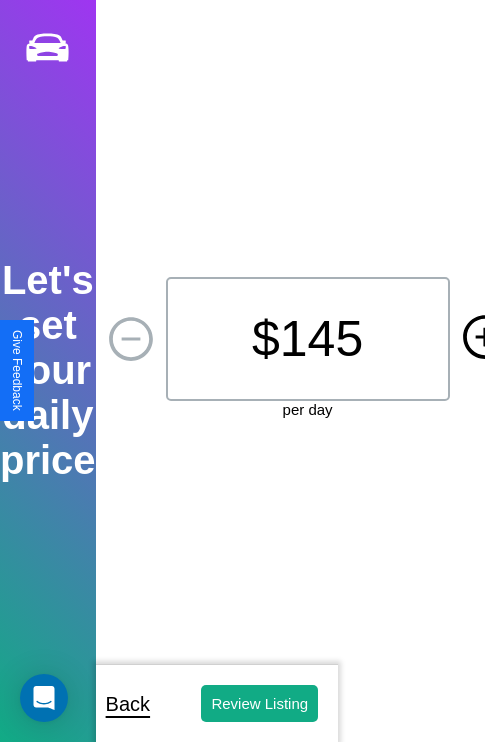 click 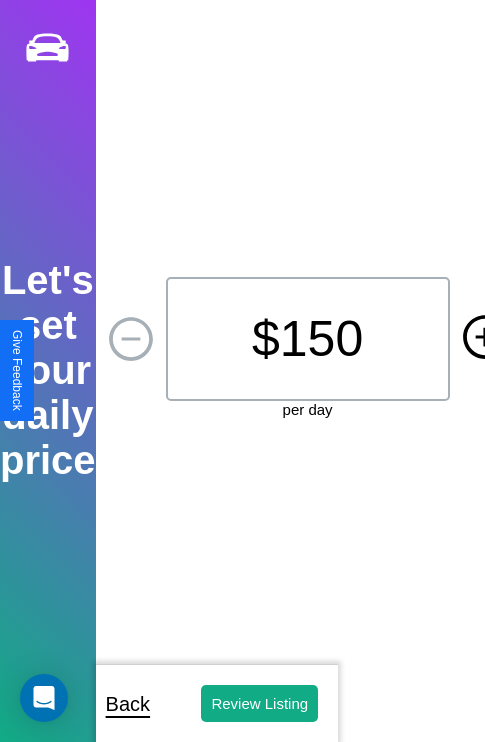 click 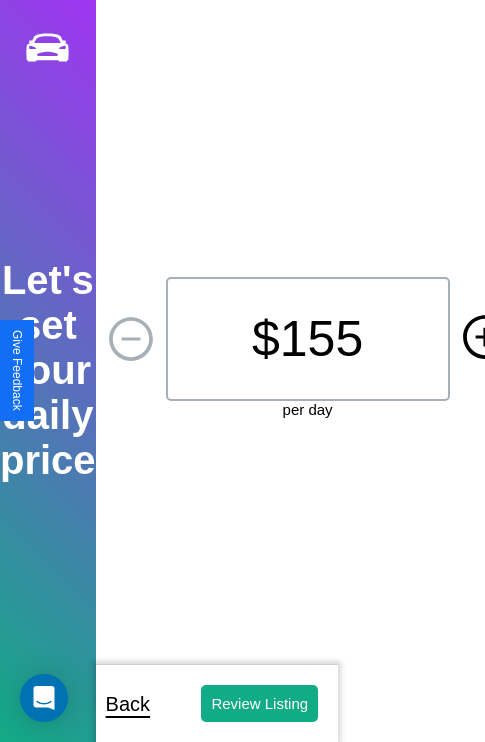 click 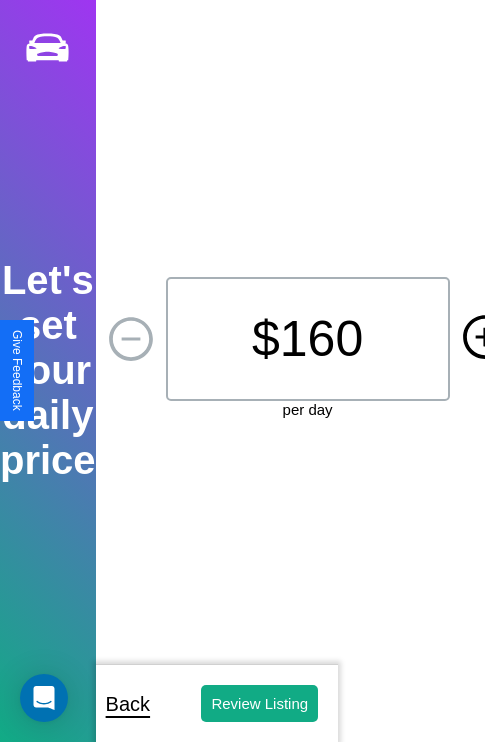 click 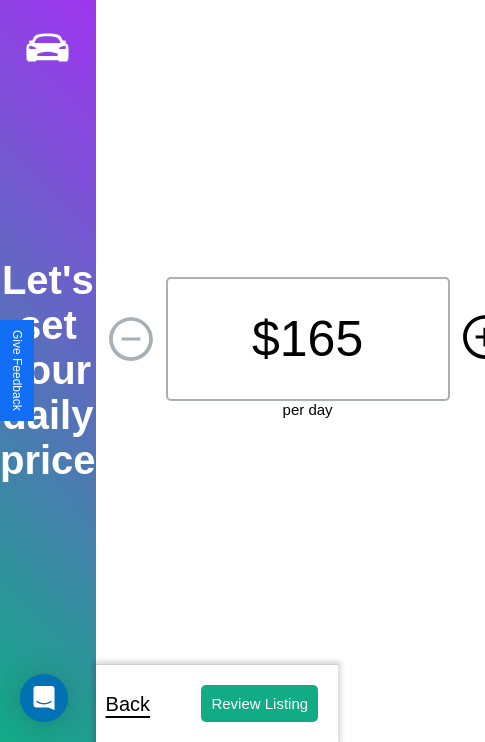 click 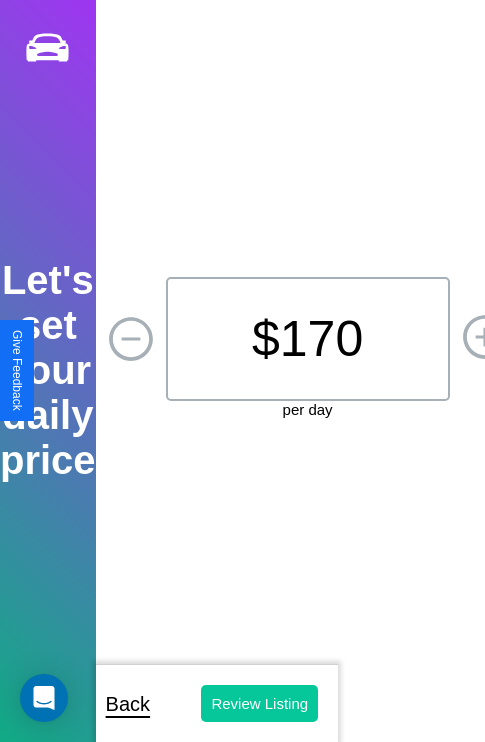 click on "Review Listing" at bounding box center (259, 703) 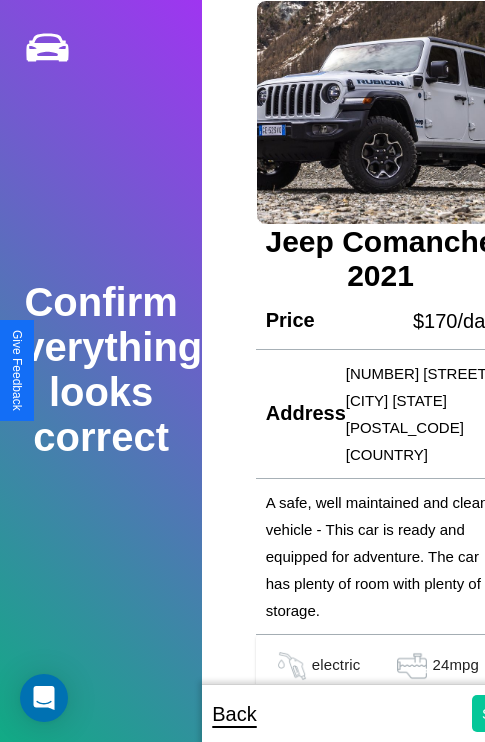 click on "Submit" at bounding box center (505, 713) 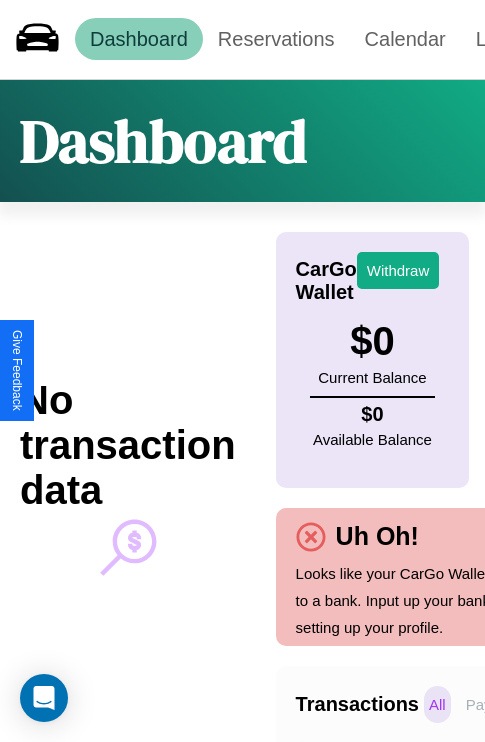 scroll, scrollTop: 0, scrollLeft: 147, axis: horizontal 